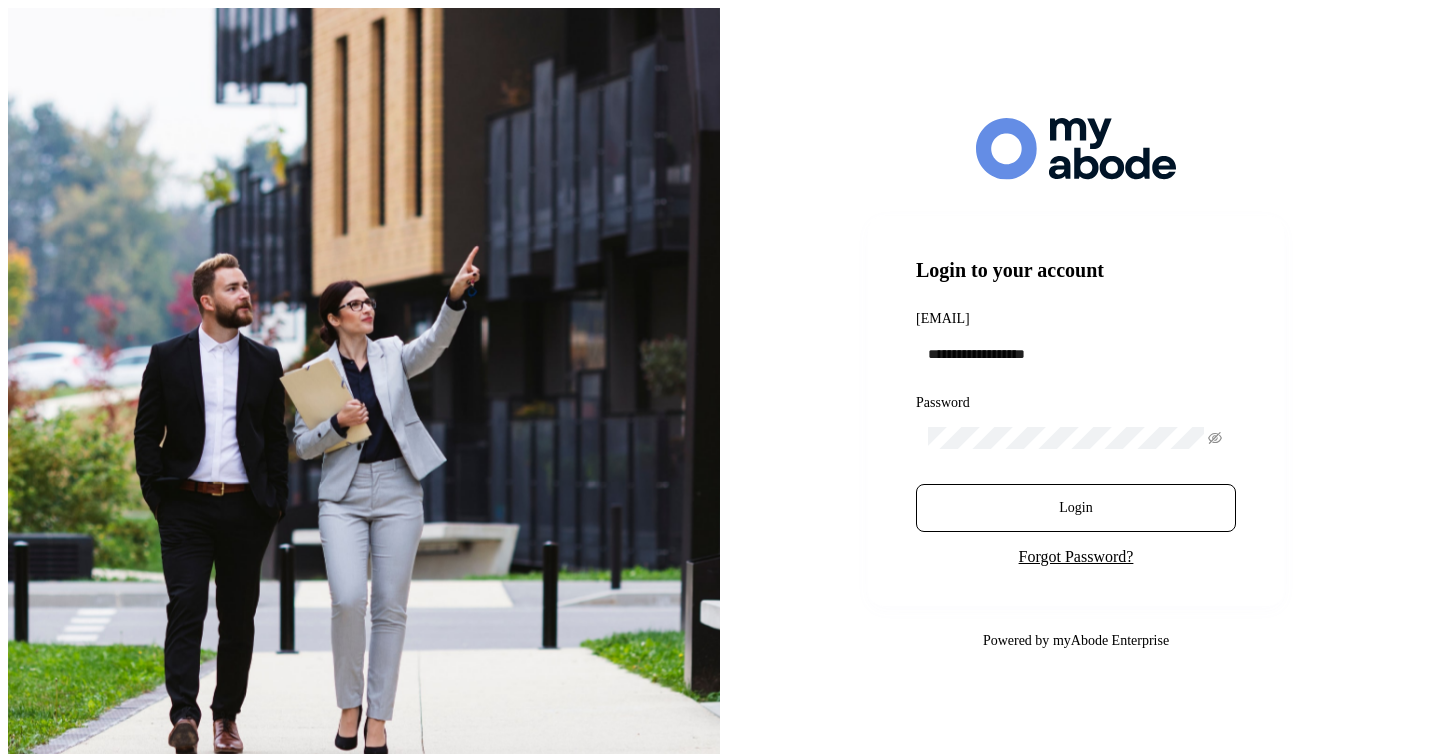 scroll, scrollTop: 0, scrollLeft: 0, axis: both 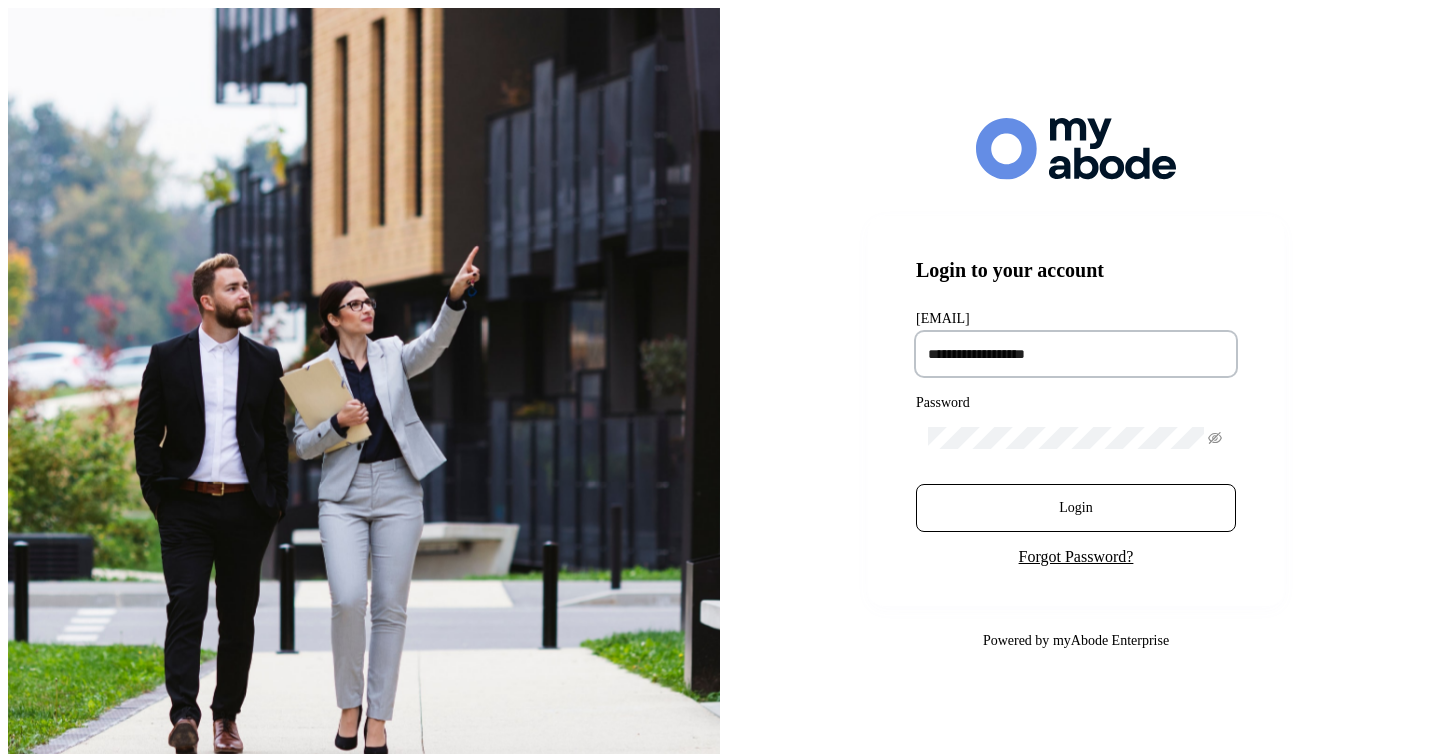 click at bounding box center (1076, 354) 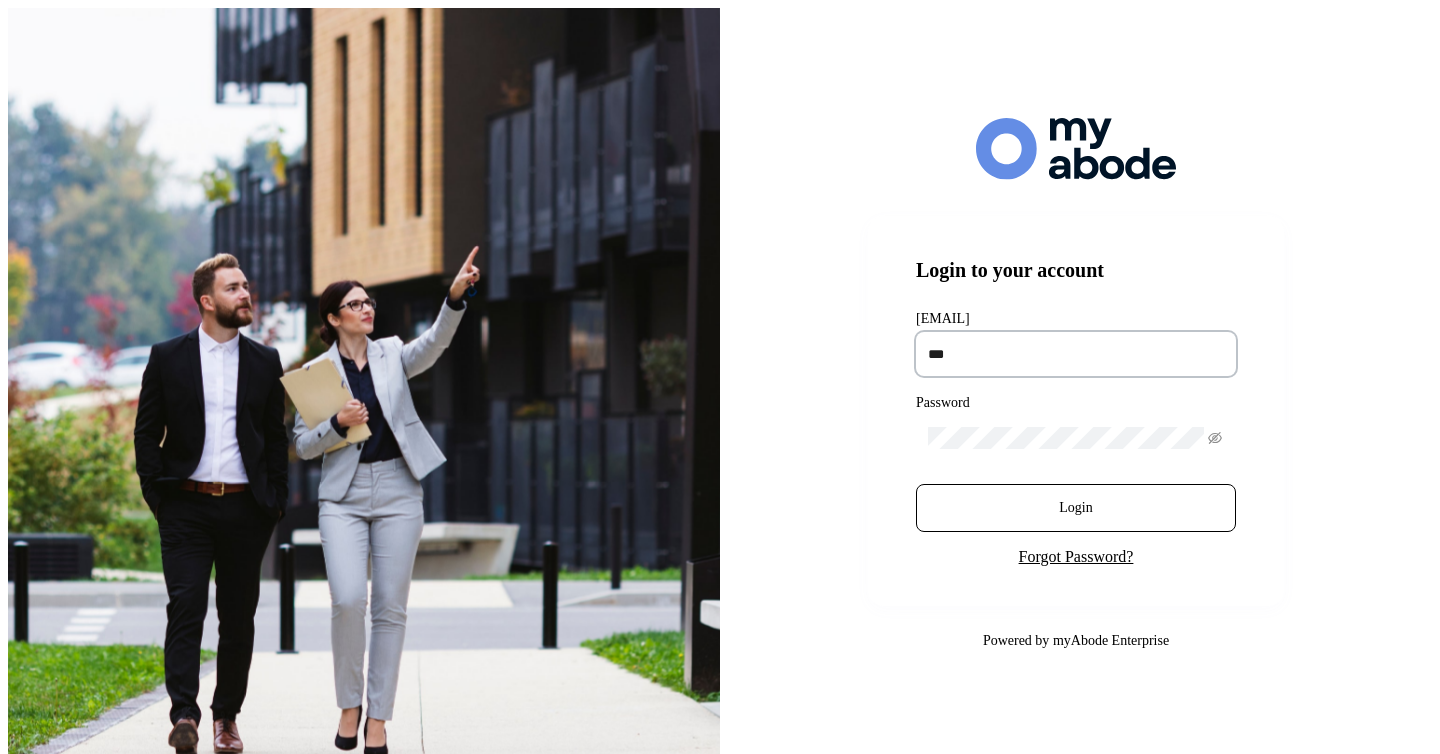 type on "**********" 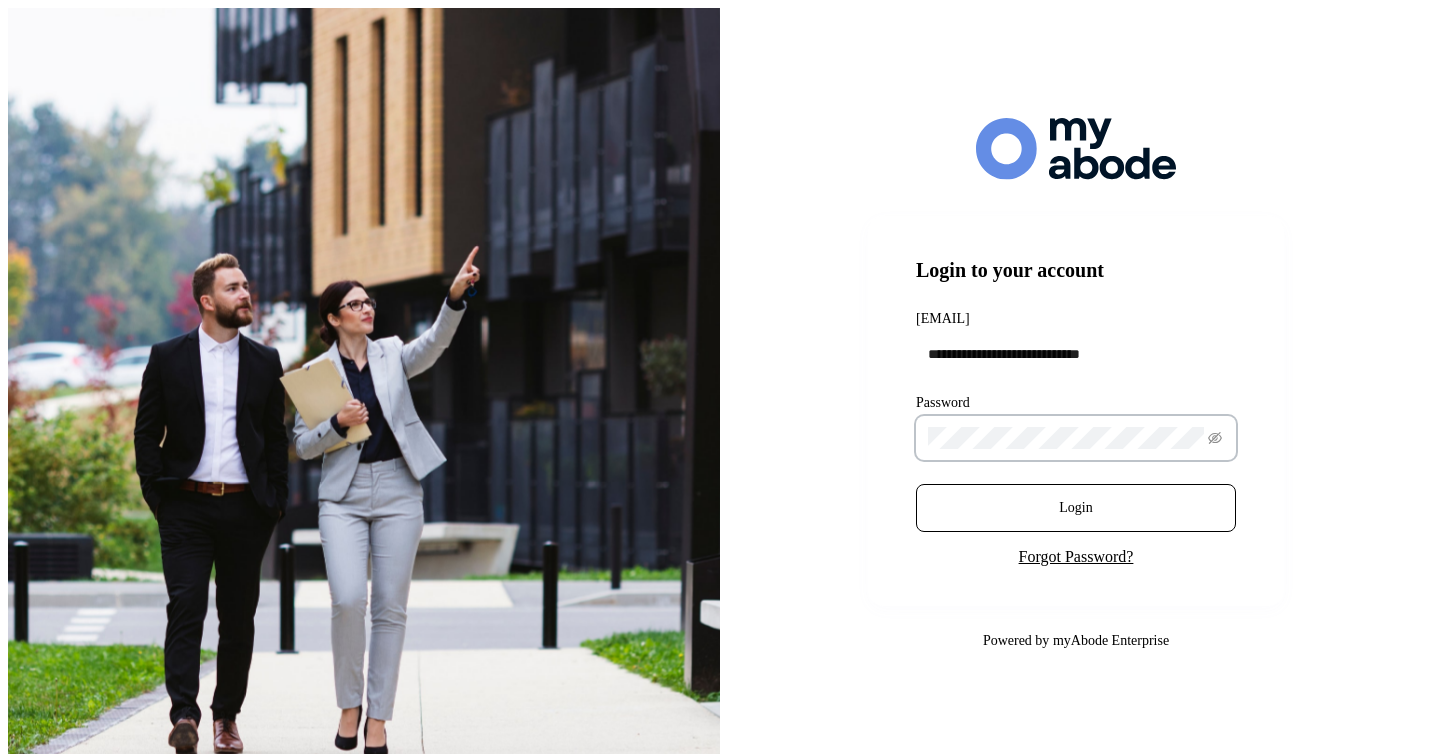 click on "Login" at bounding box center (1076, 508) 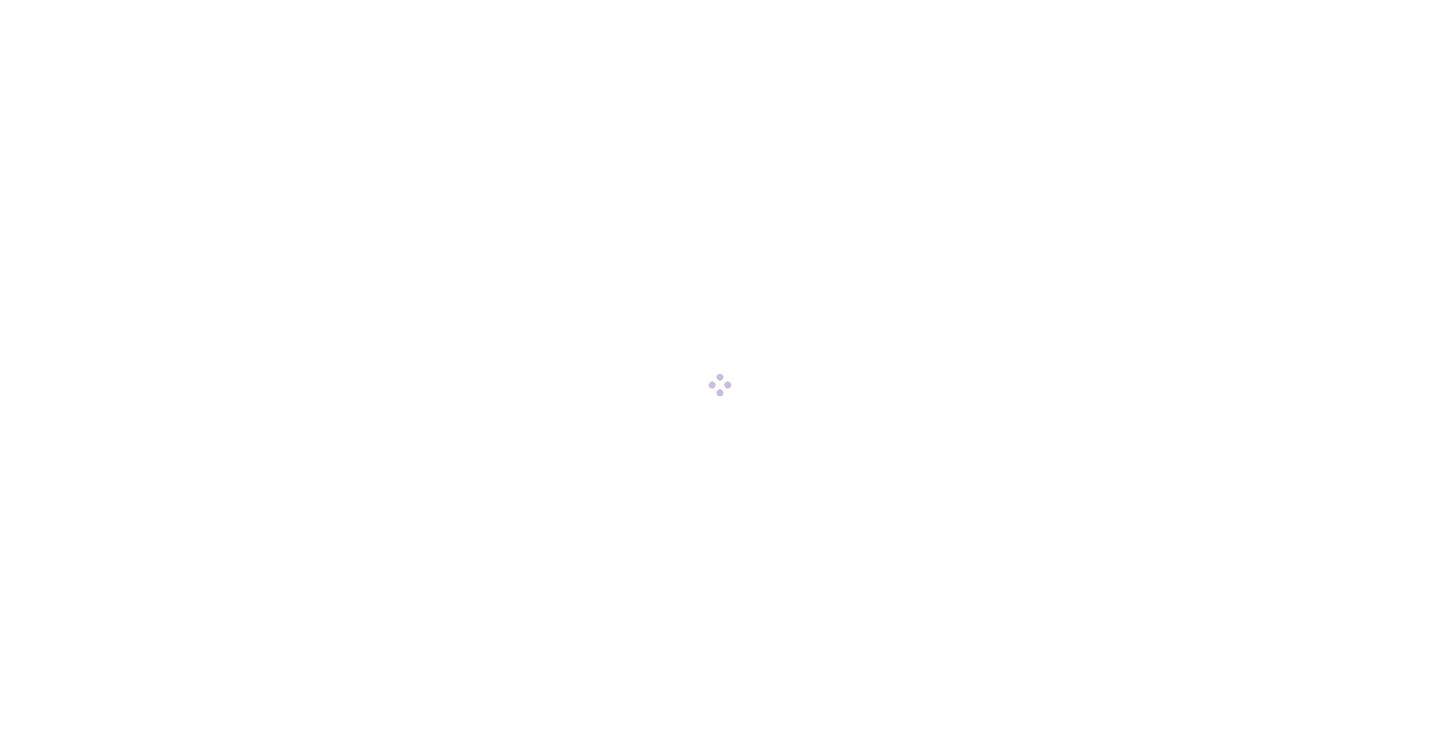 scroll, scrollTop: 0, scrollLeft: 0, axis: both 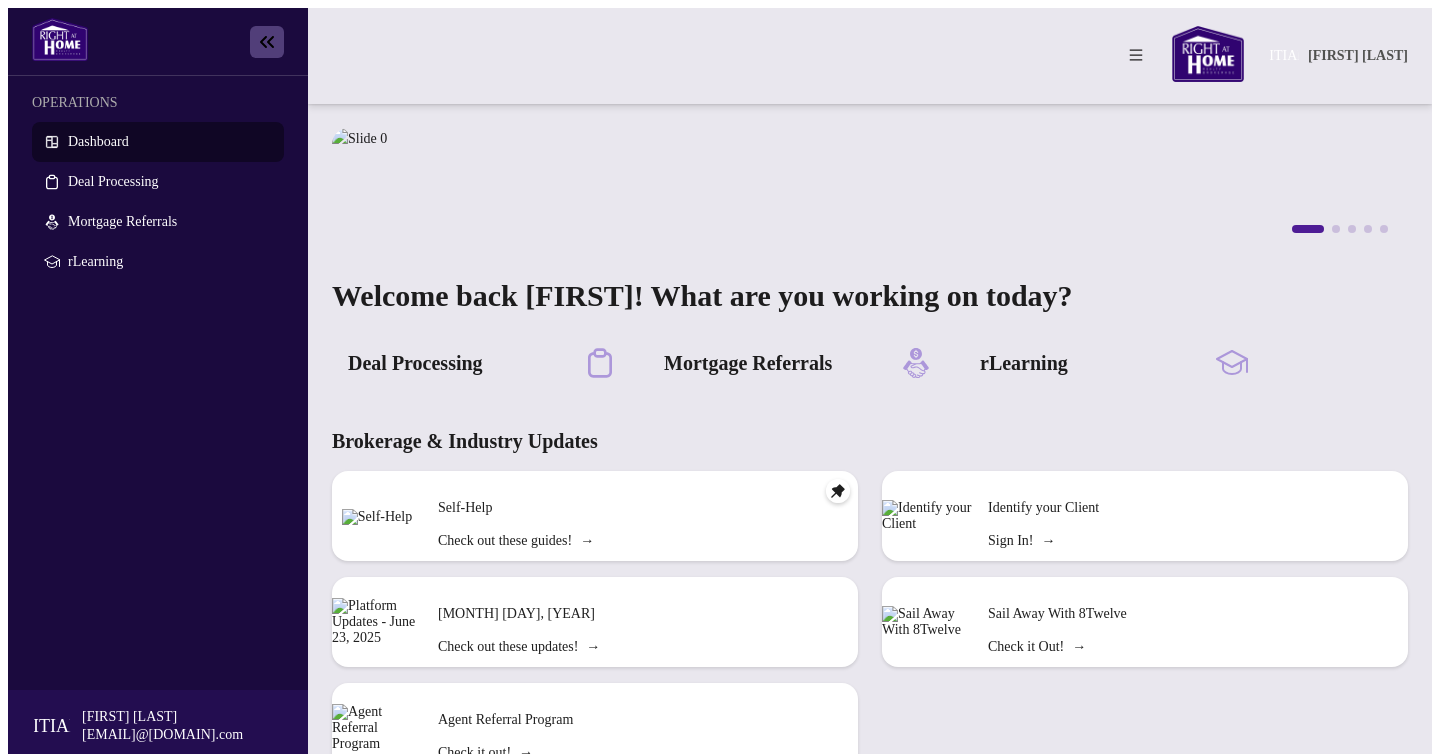 click on "Dashboard" at bounding box center (98, 141) 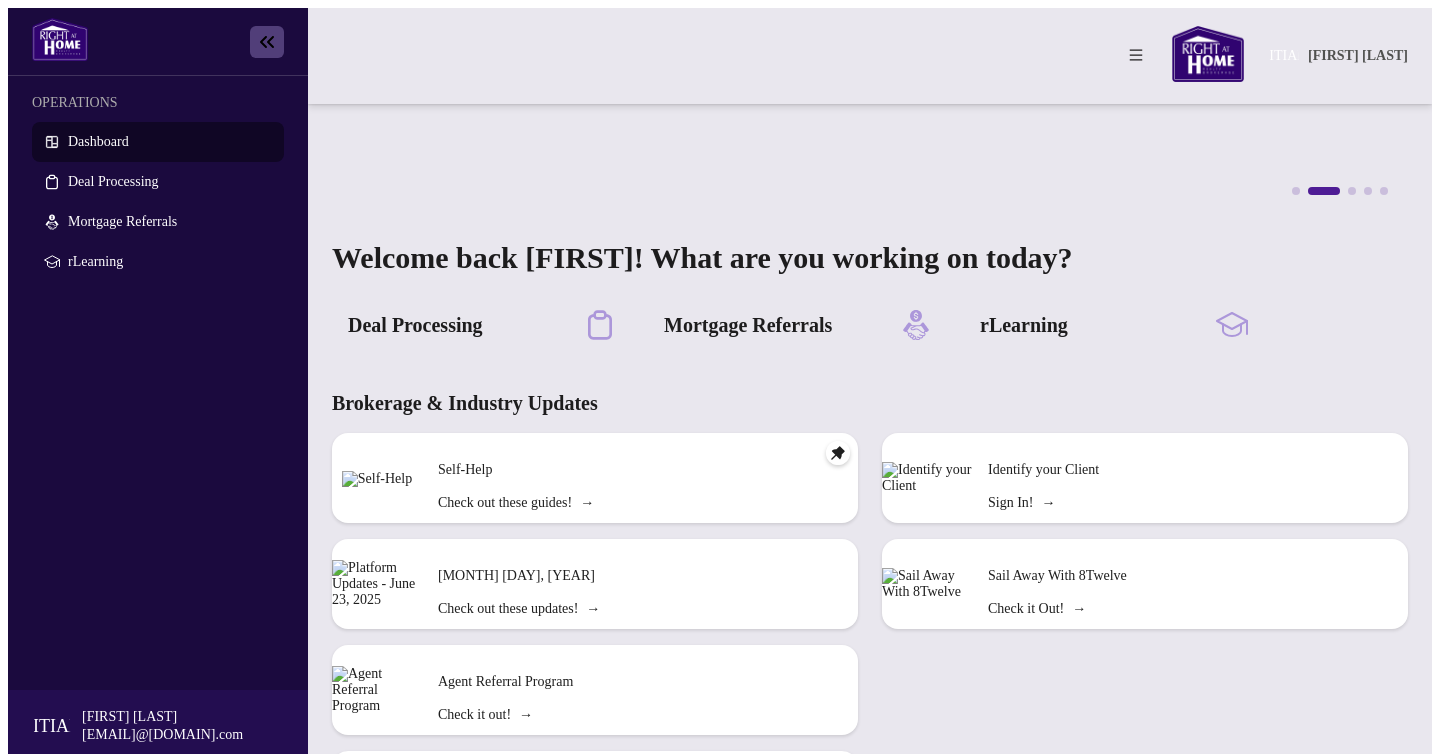 scroll, scrollTop: 0, scrollLeft: 0, axis: both 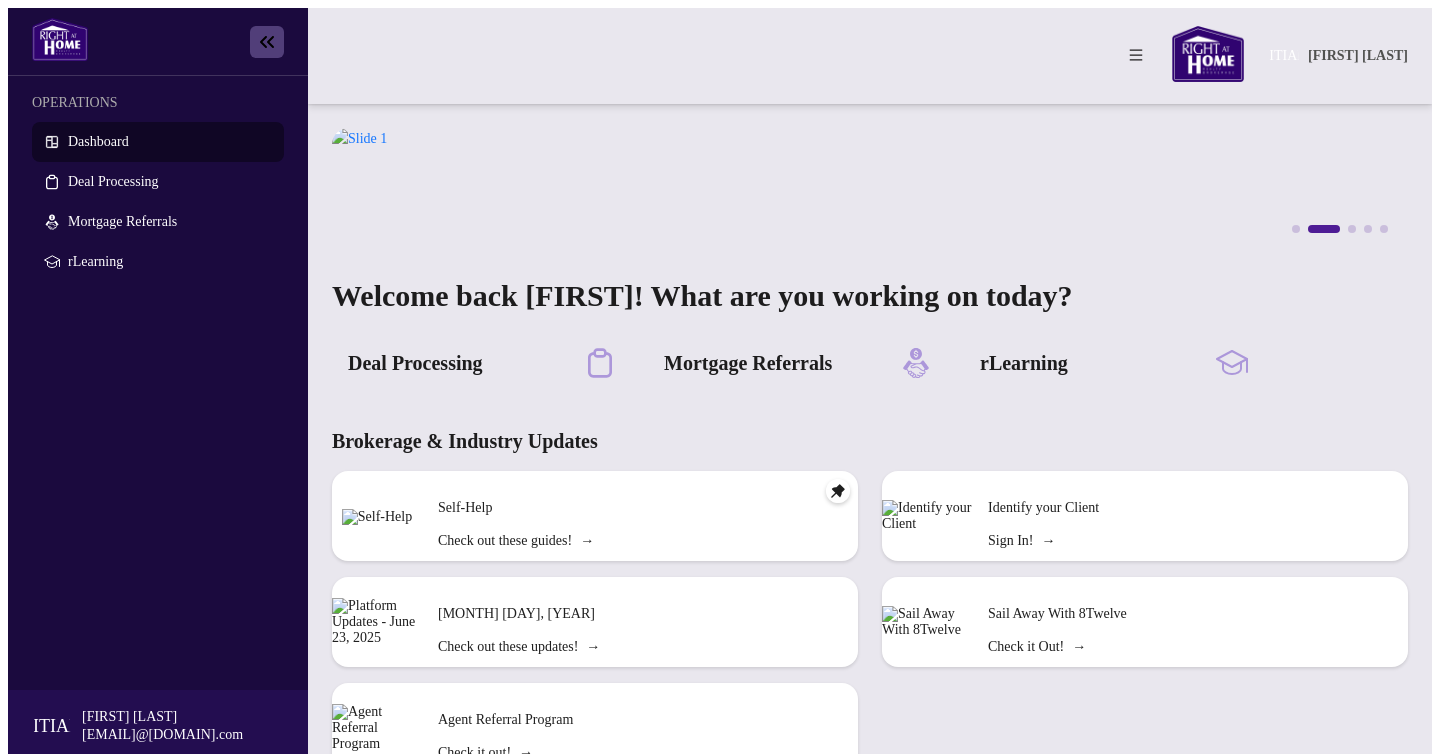 click on "Dashboard" at bounding box center (98, 141) 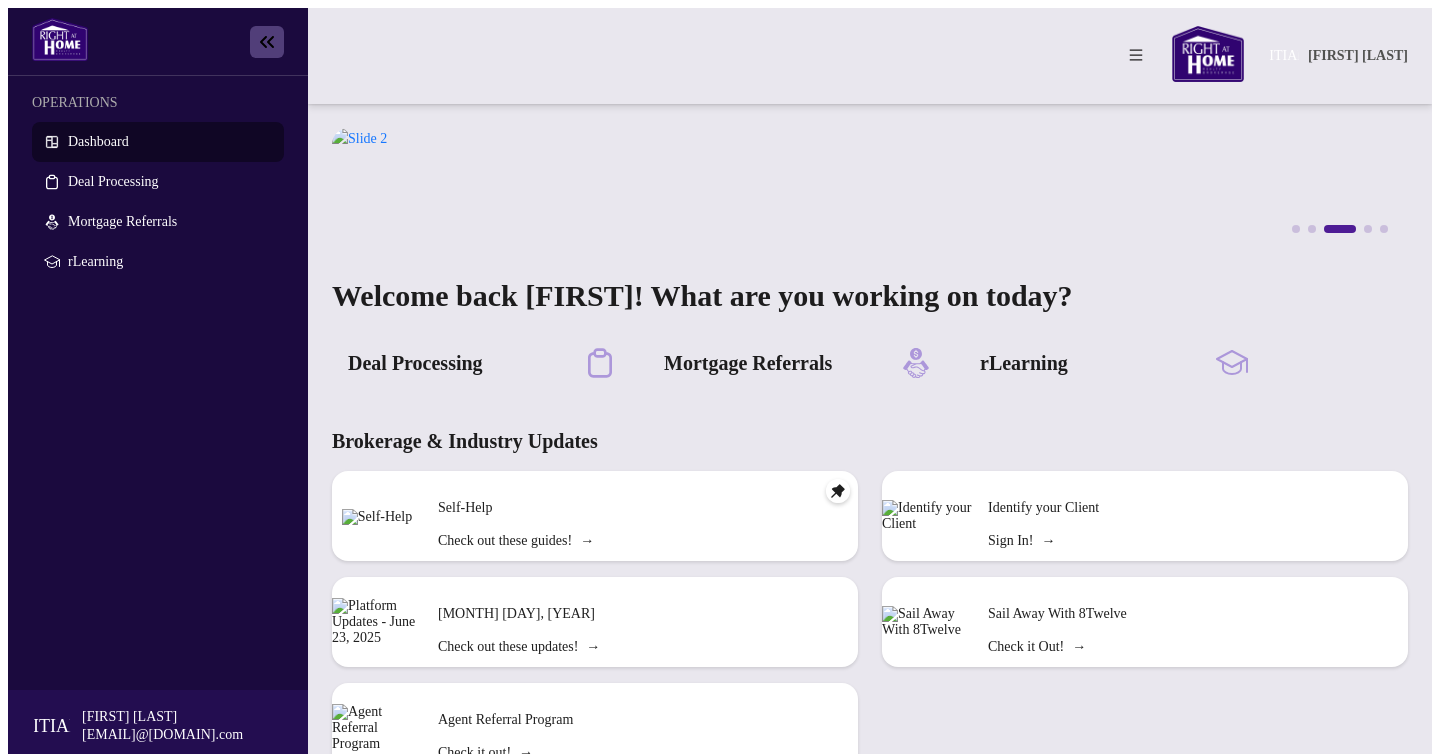 click on "Self-Help" at bounding box center [640, 508] 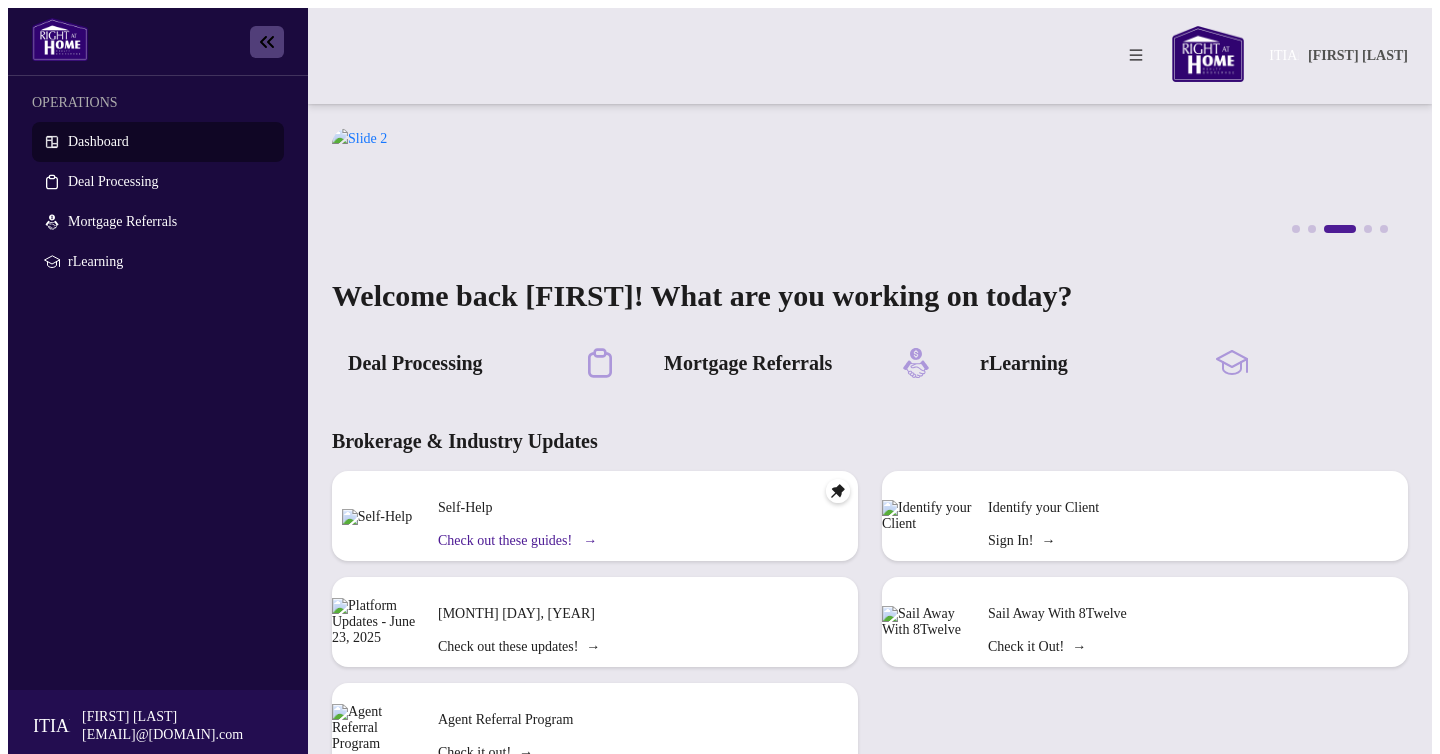 click on "Check out these guides! →" at bounding box center [516, 541] 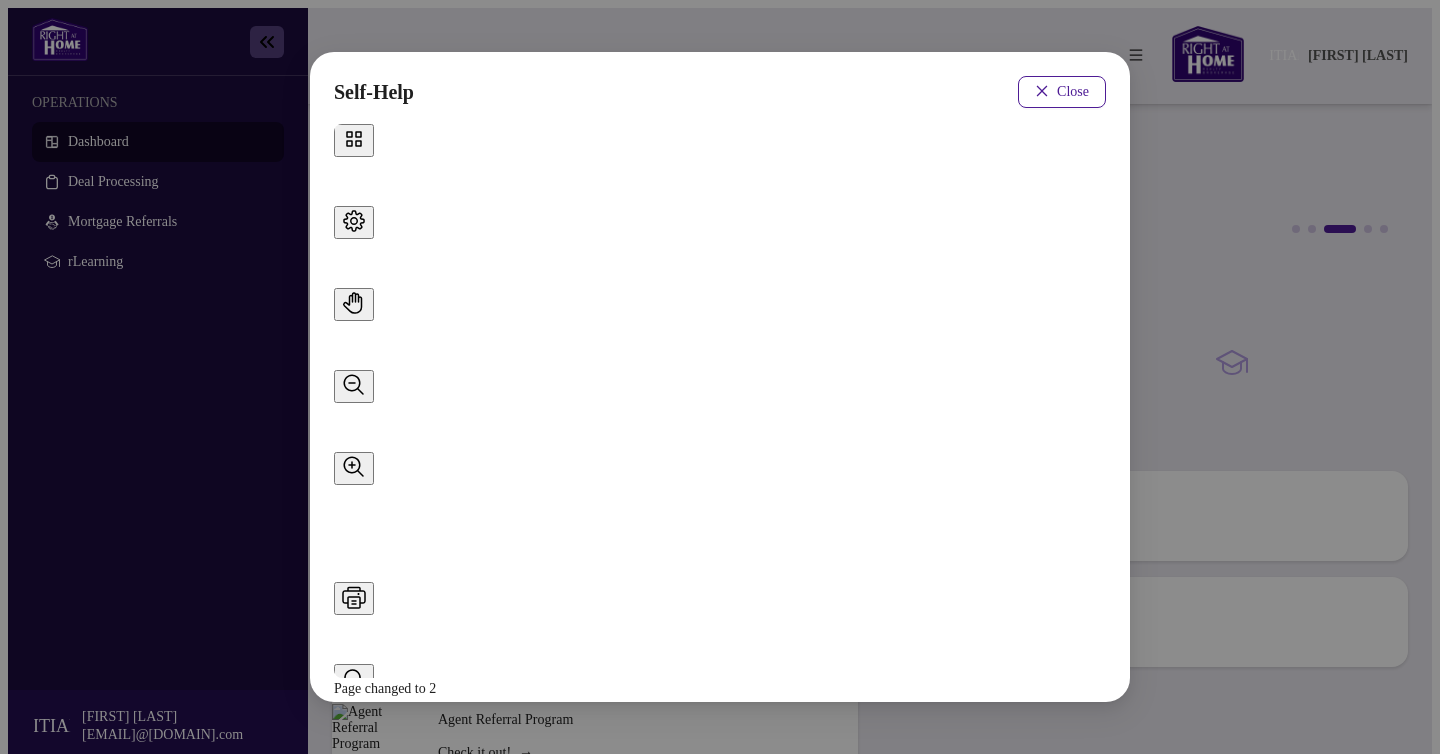 scroll, scrollTop: 1410, scrollLeft: 0, axis: vertical 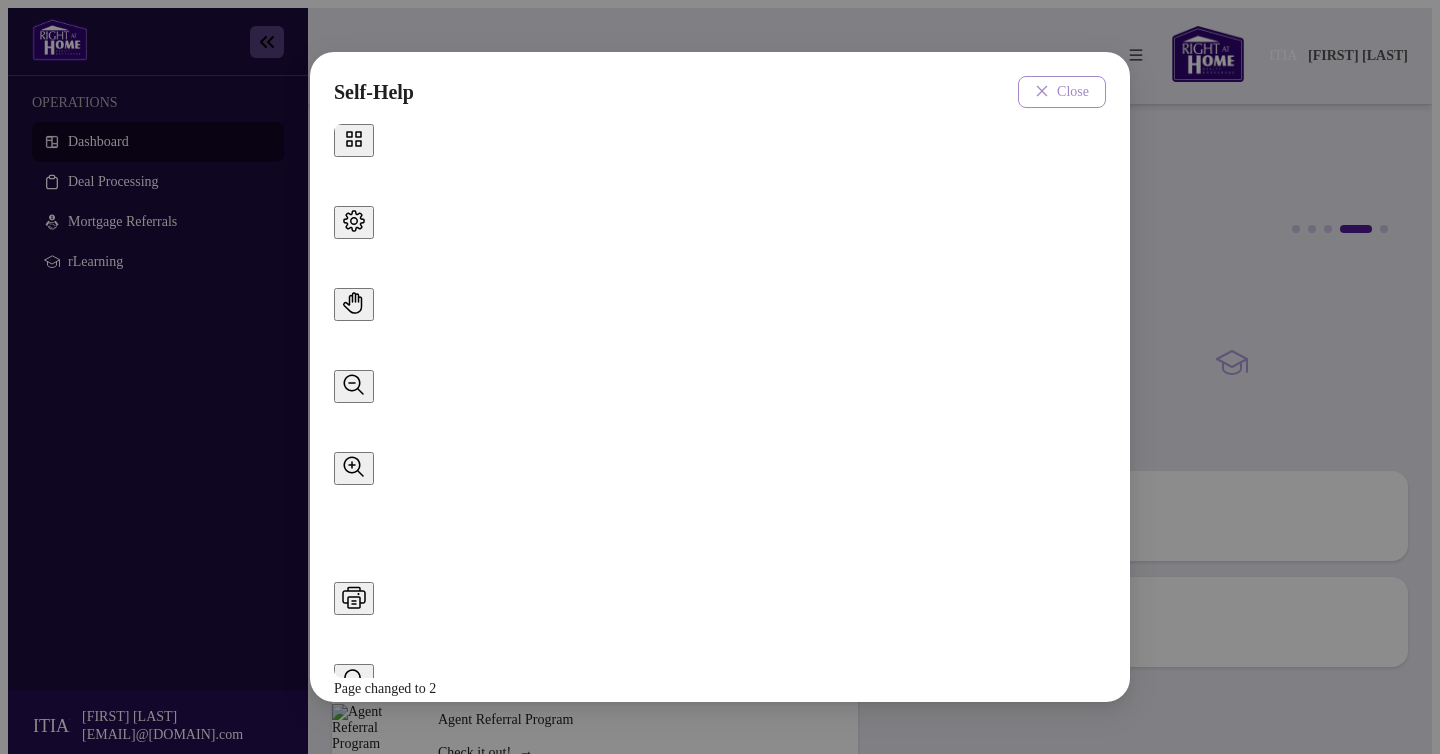 click on "Close" at bounding box center (1073, 92) 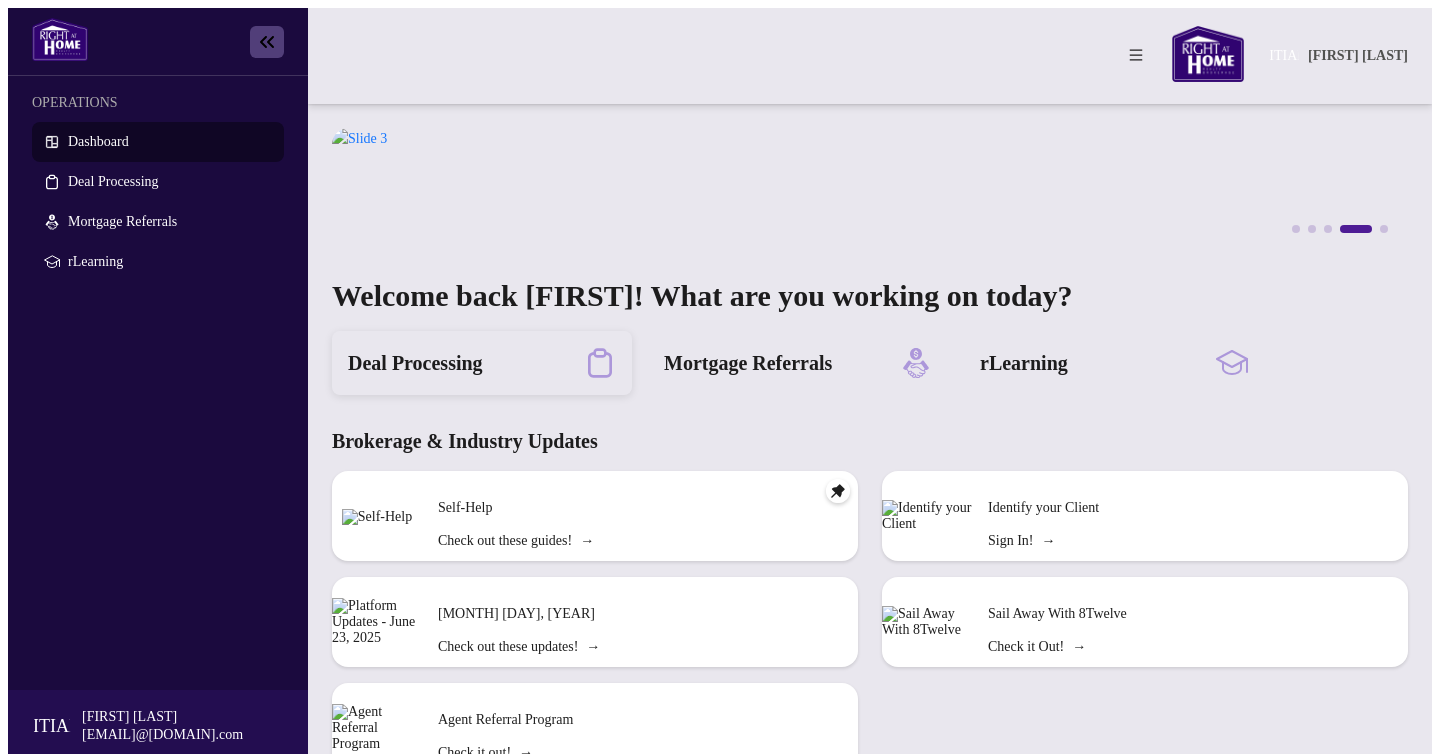 click on "Deal Processing" at bounding box center (415, 363) 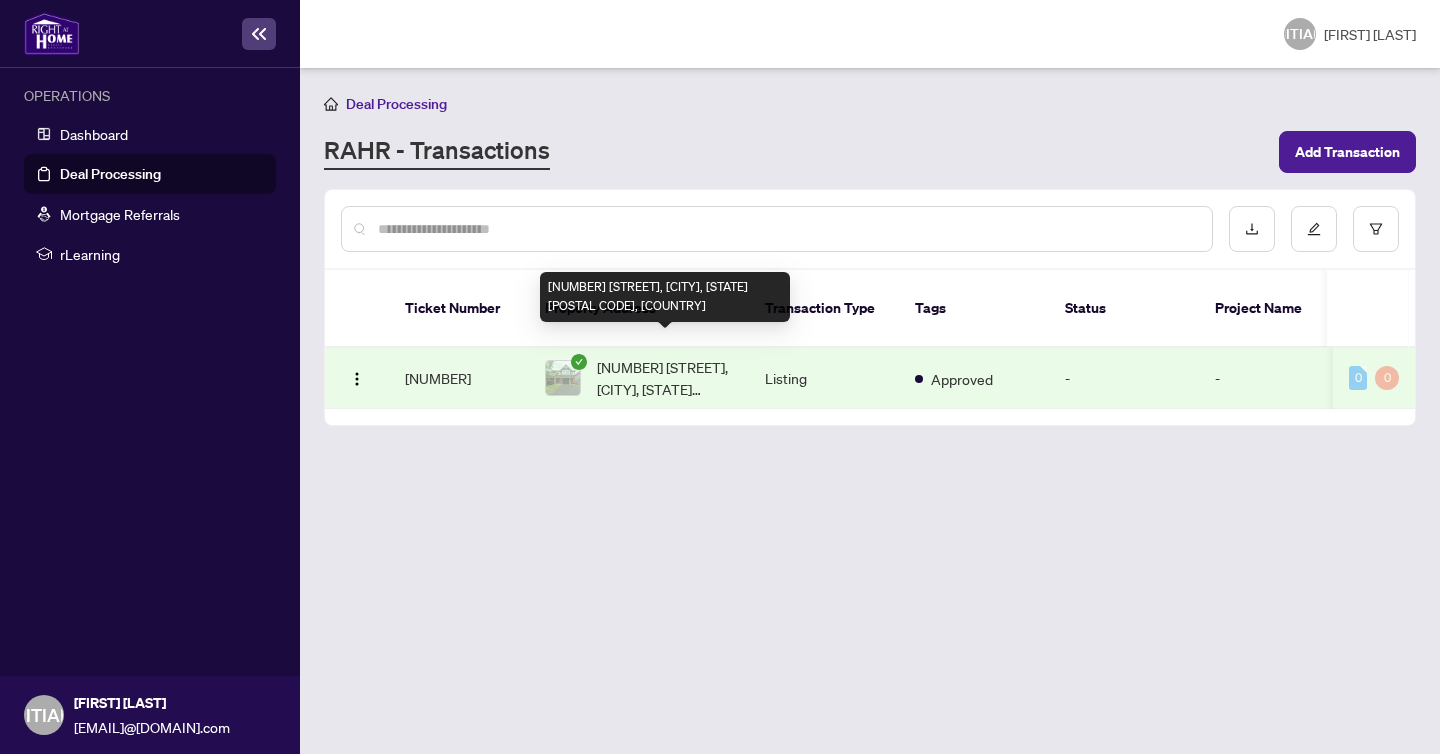 click on "[NUMBER] [STREET], [CITY], [STATE] [POSTAL CODE], [COUNTRY]" at bounding box center [665, 378] 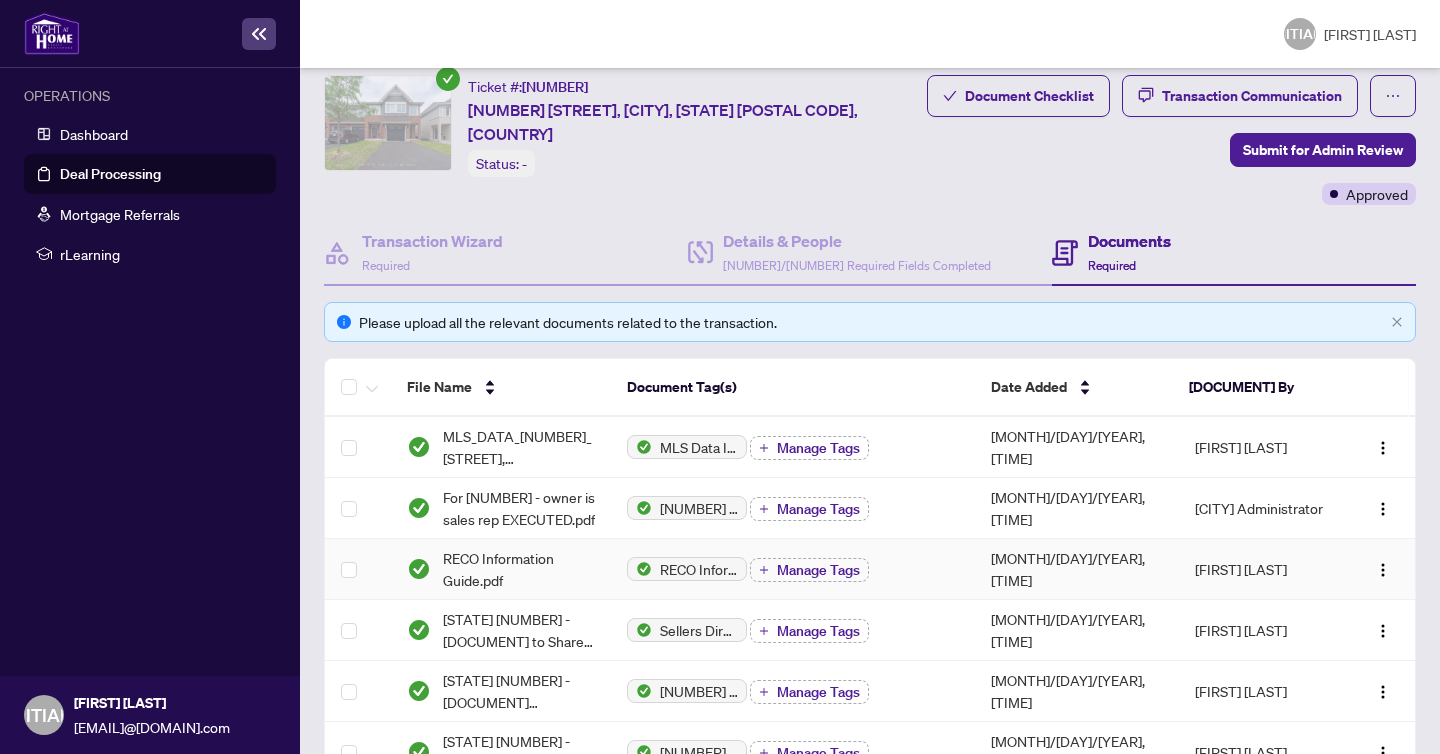scroll, scrollTop: 0, scrollLeft: 0, axis: both 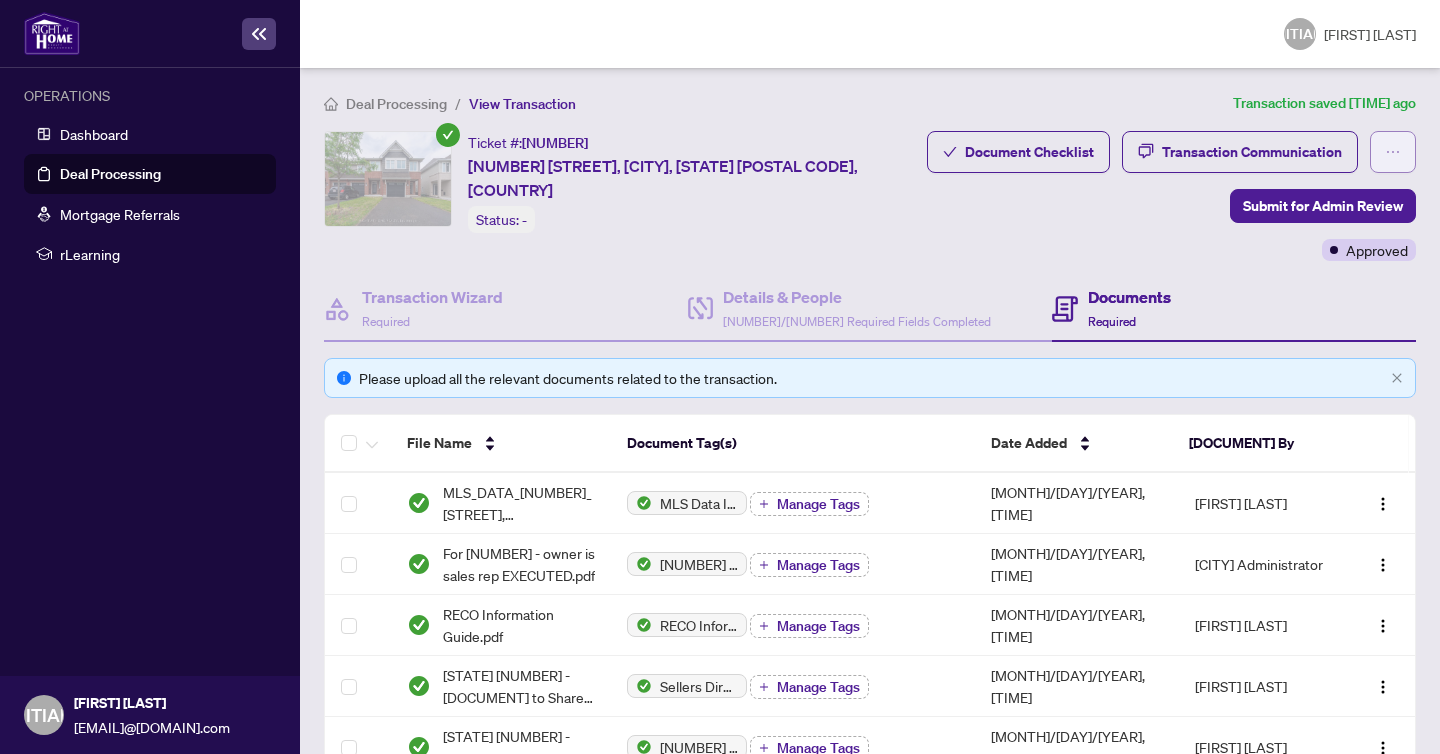 click at bounding box center (1393, 152) 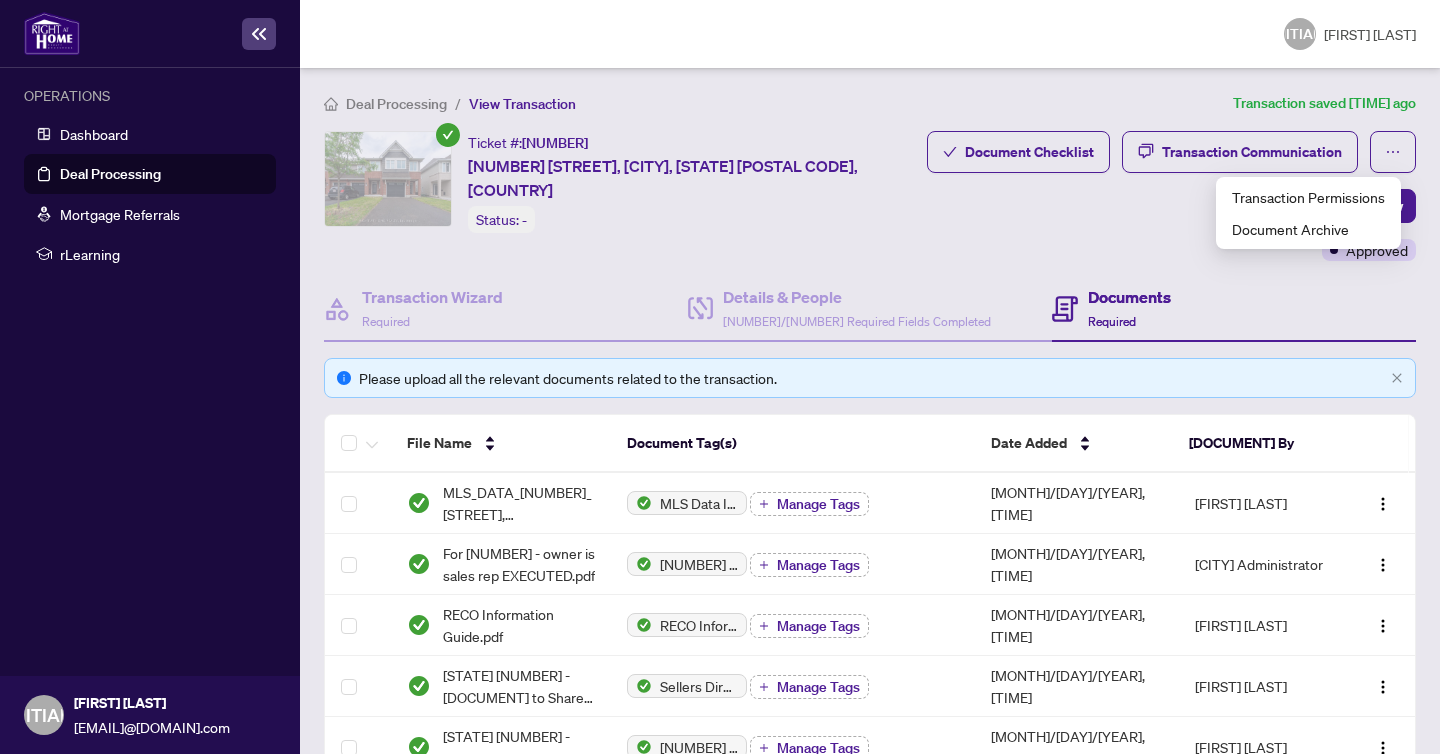 click on "Deal Processing / View Transaction Transaction saved [TIME] ago Ticket #: [NUMBER] [NUMBER] [STREET], [CITY], [STATE] [POSTAL CODE], [COUNTRY] Status: - Submit for Admin Review Document Checklist Transaction Communication Submit for Admin Review Approved Transaction Wizard Required Details & People [NUMBER]/[NUMBER] Required Fields Completed Documents Required Please upload all the relevant documents related to the transaction. File Name Document Tag(s) Date Added Uploaded By MLS_DATA_[NUMBER]_[STREET], [STATE]_[DOCUMENT] MLS Data Information Sheet Manage Tags [MONTH]/[DAY]/[YEAR], [TIME] [FIRST] [LAST] For [NUMBER] - owner is sales rep EXECUTED.pdf [DOCUMENT] Registrant Disclosure of Interest - Disposition ofProperty Manage Tags [MONTH]/[DAY]/[YEAR], [TIME] [CITY] Administrator RECO Information Guide.pdf RECO Information Guide Manage Tags [MONTH]/[DAY]/[YEAR], [TIME] [FIRST] [LAST] [STATE] [NUMBER] - [DOCUMENT] to Share [DOCUMENT] of Offers.pdf [DOCUMENT] Sharing Substance Manage Tags [MONTH]/[DAY]/[YEAR], [TIME] [FIRST] [LAST] Manage Tags [MONTH]/[DAY]/[YEAR], [TIME] [NUMBER]" at bounding box center [870, 829] 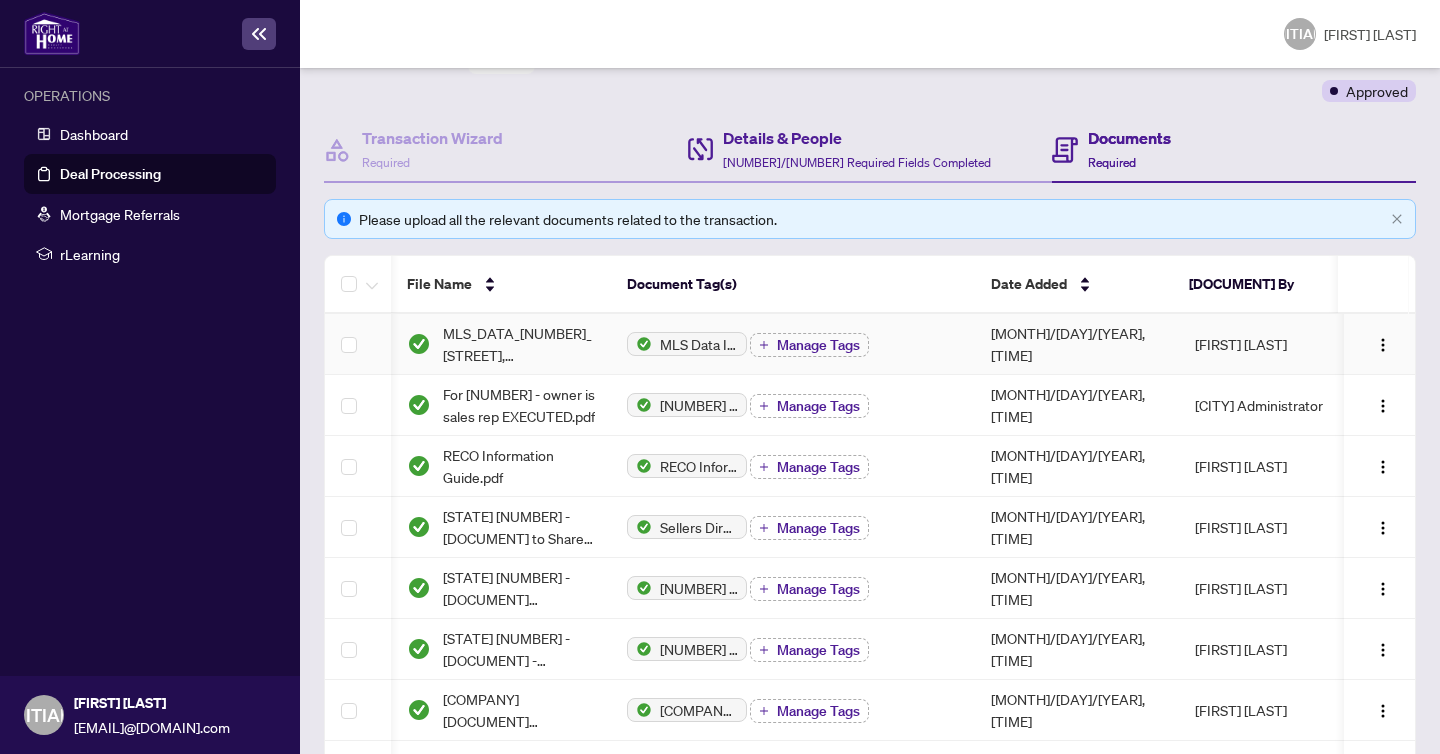 scroll, scrollTop: 376, scrollLeft: 0, axis: vertical 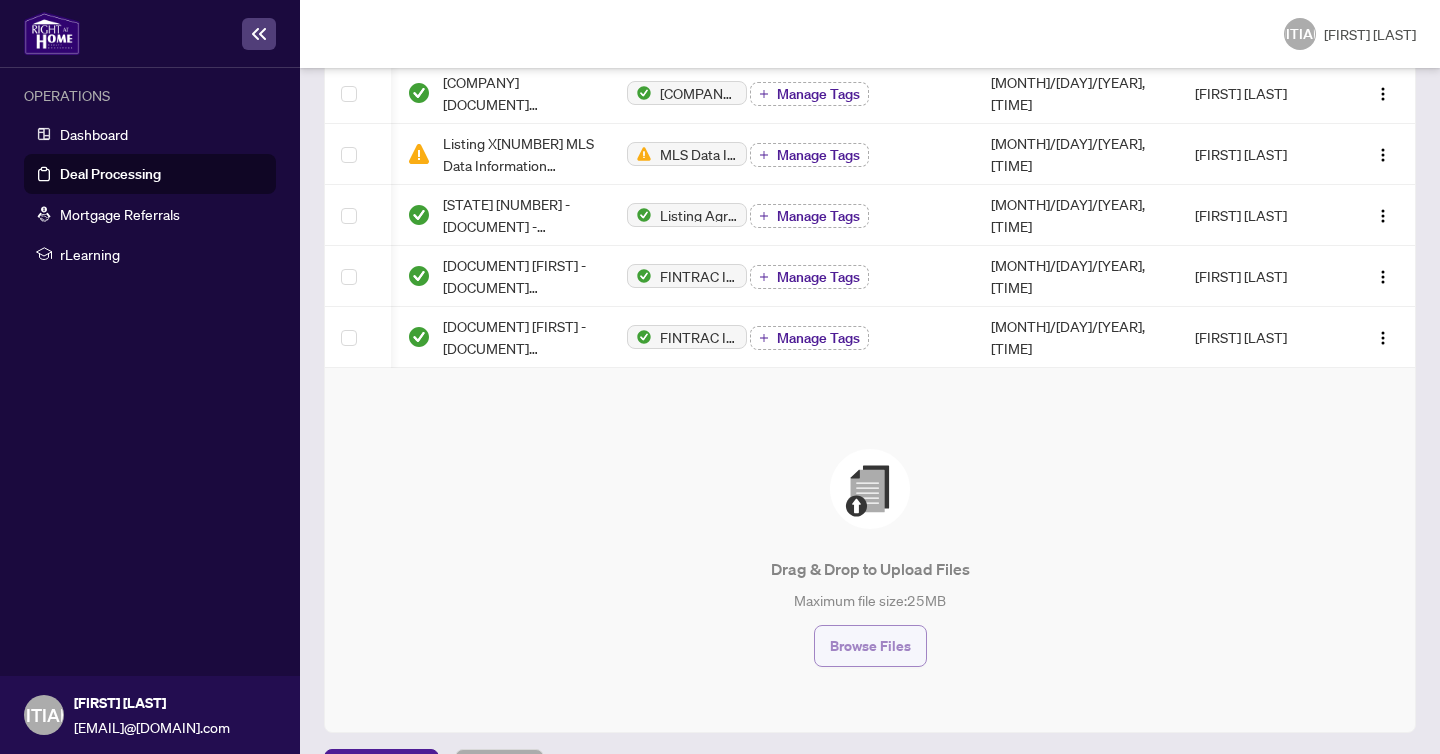 click on "Browse Files" at bounding box center (870, 646) 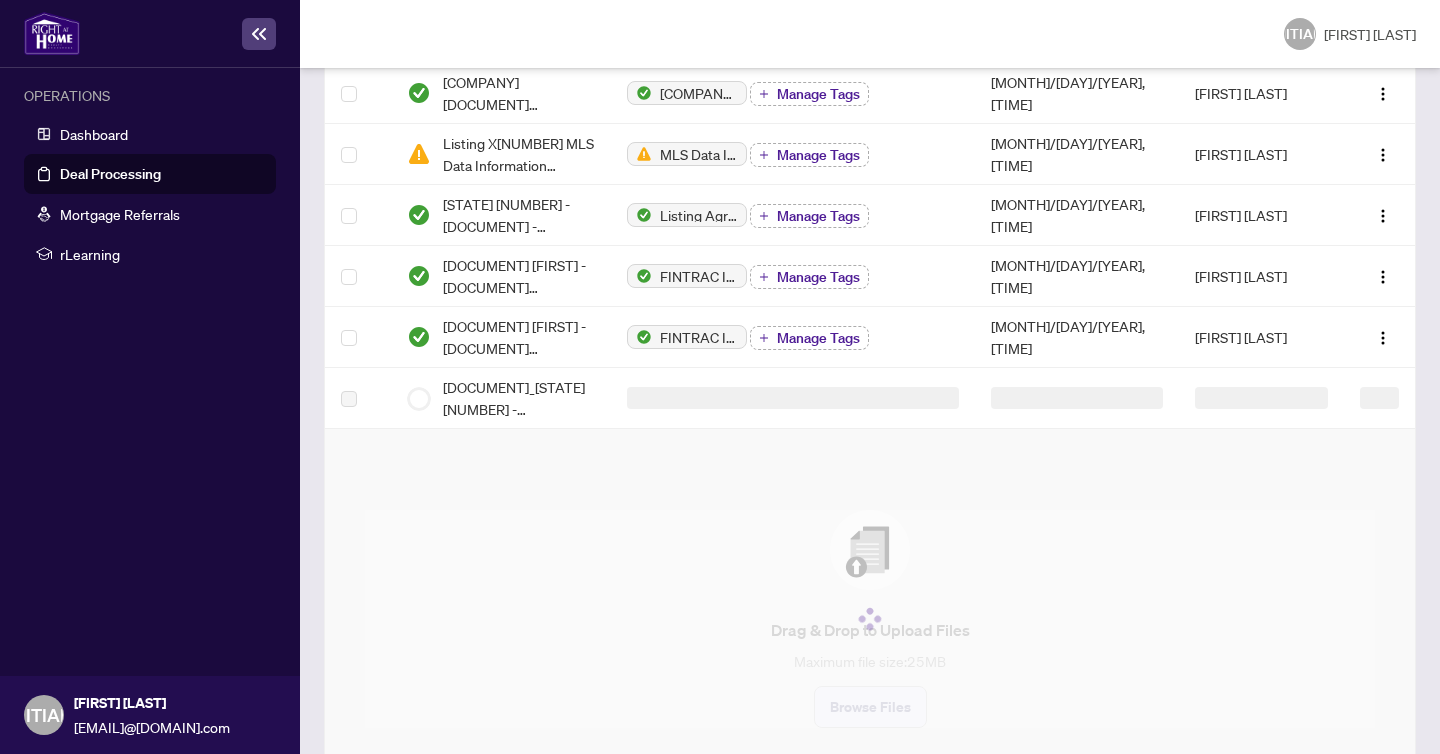 scroll, scrollTop: 0, scrollLeft: 0, axis: both 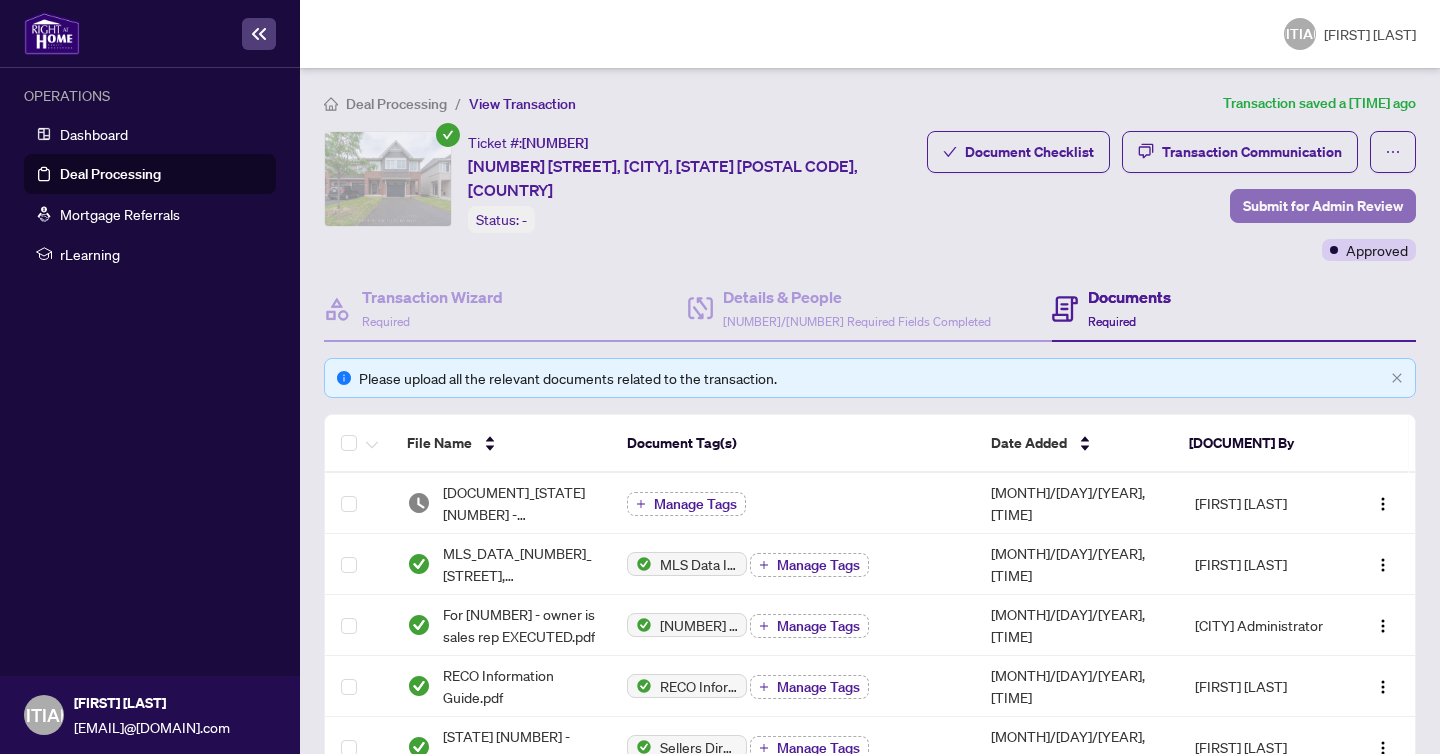 click on "Submit for Admin Review" at bounding box center (1323, 206) 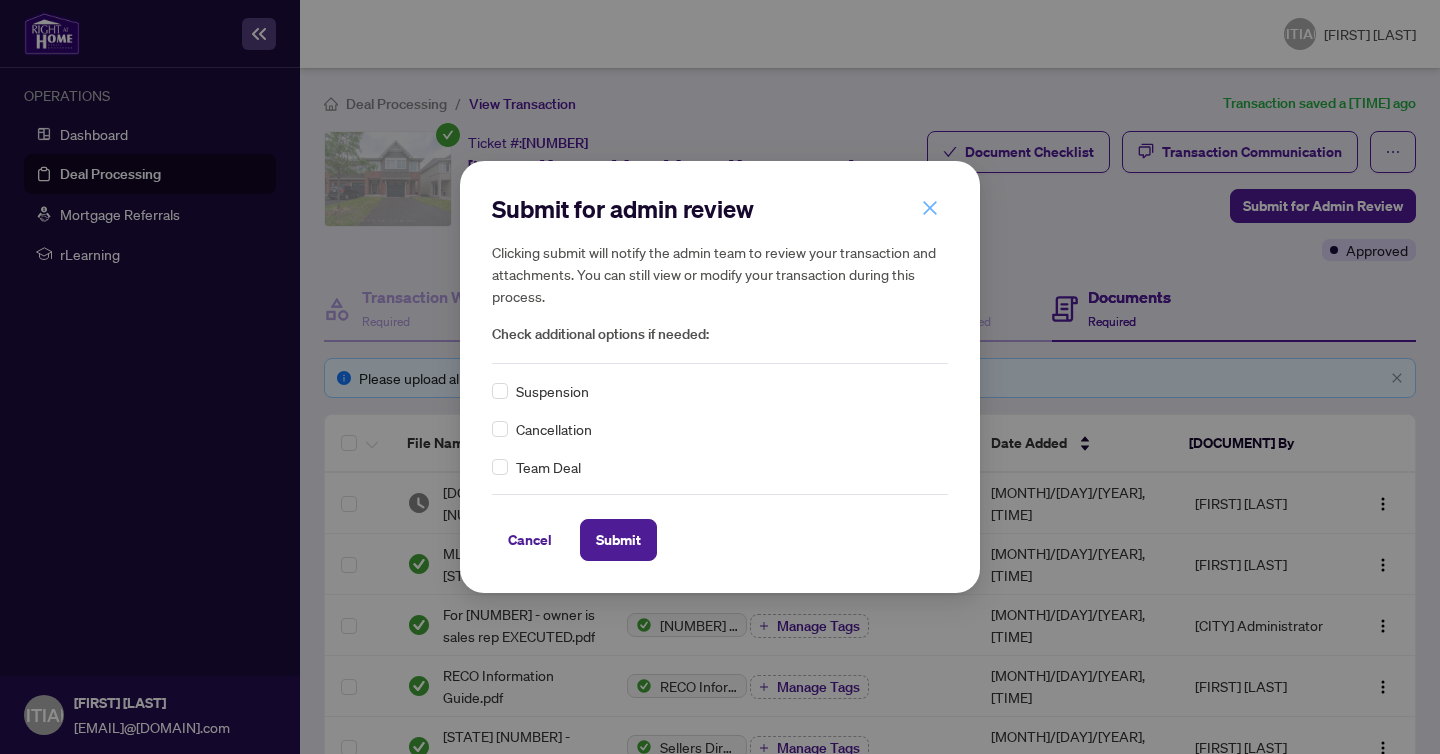 click at bounding box center (930, 208) 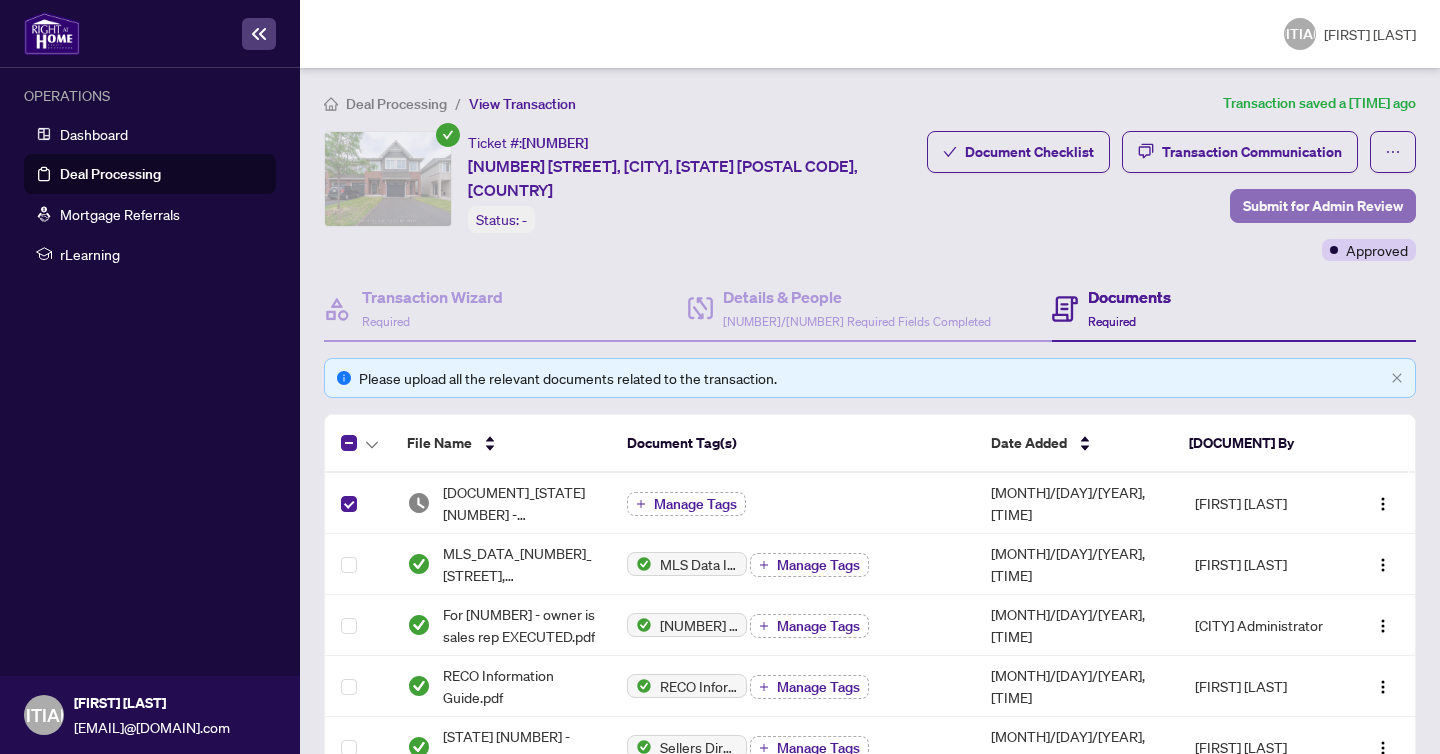 click on "Submit for Admin Review" at bounding box center (1323, 206) 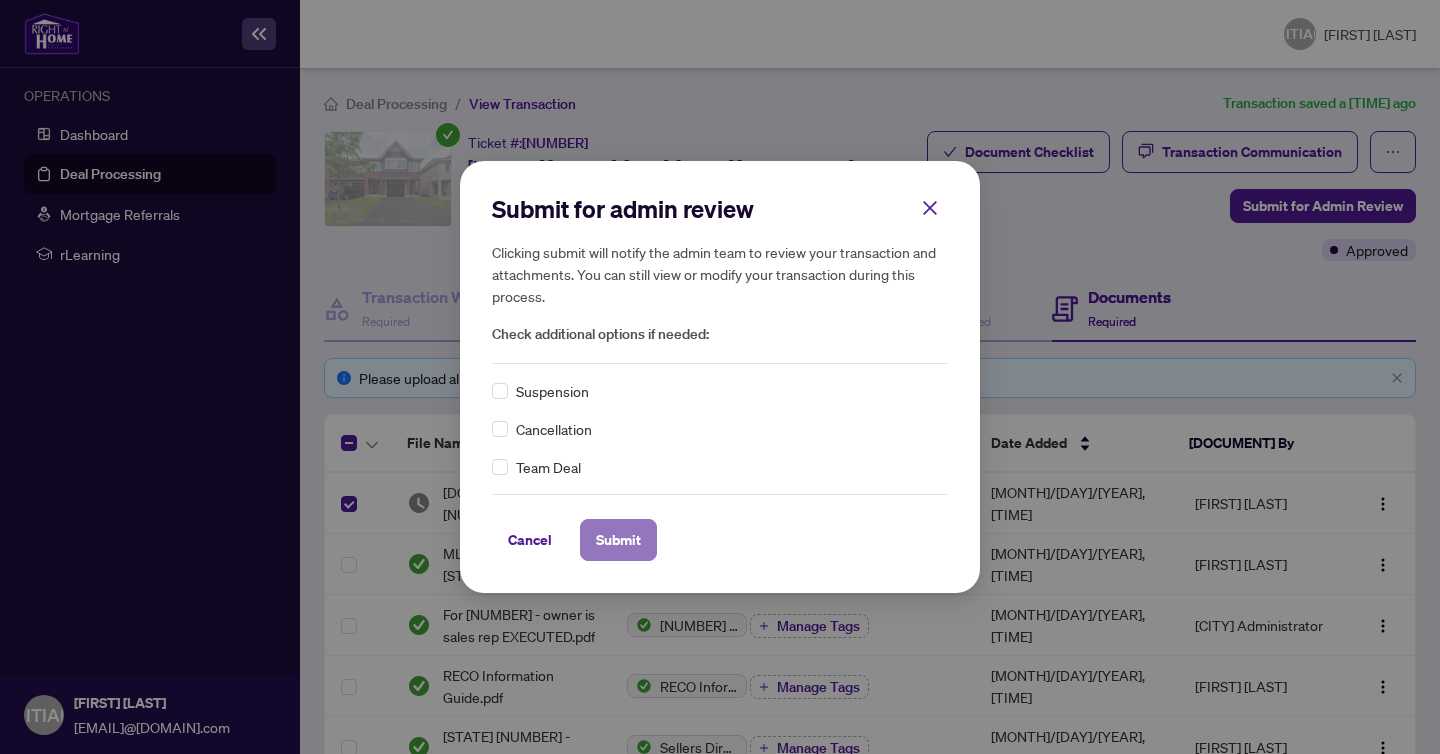 click on "Submit" at bounding box center (618, 540) 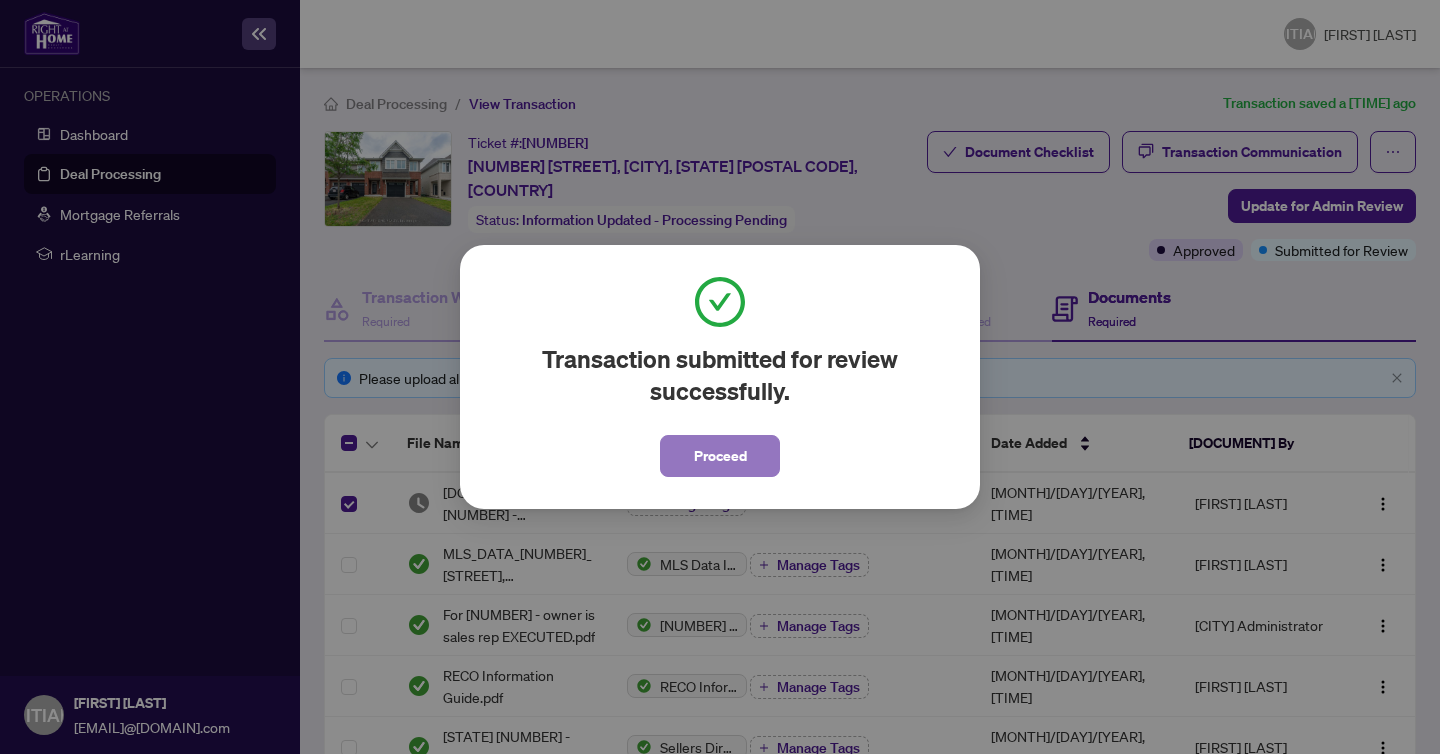 click on "Proceed" at bounding box center [720, 456] 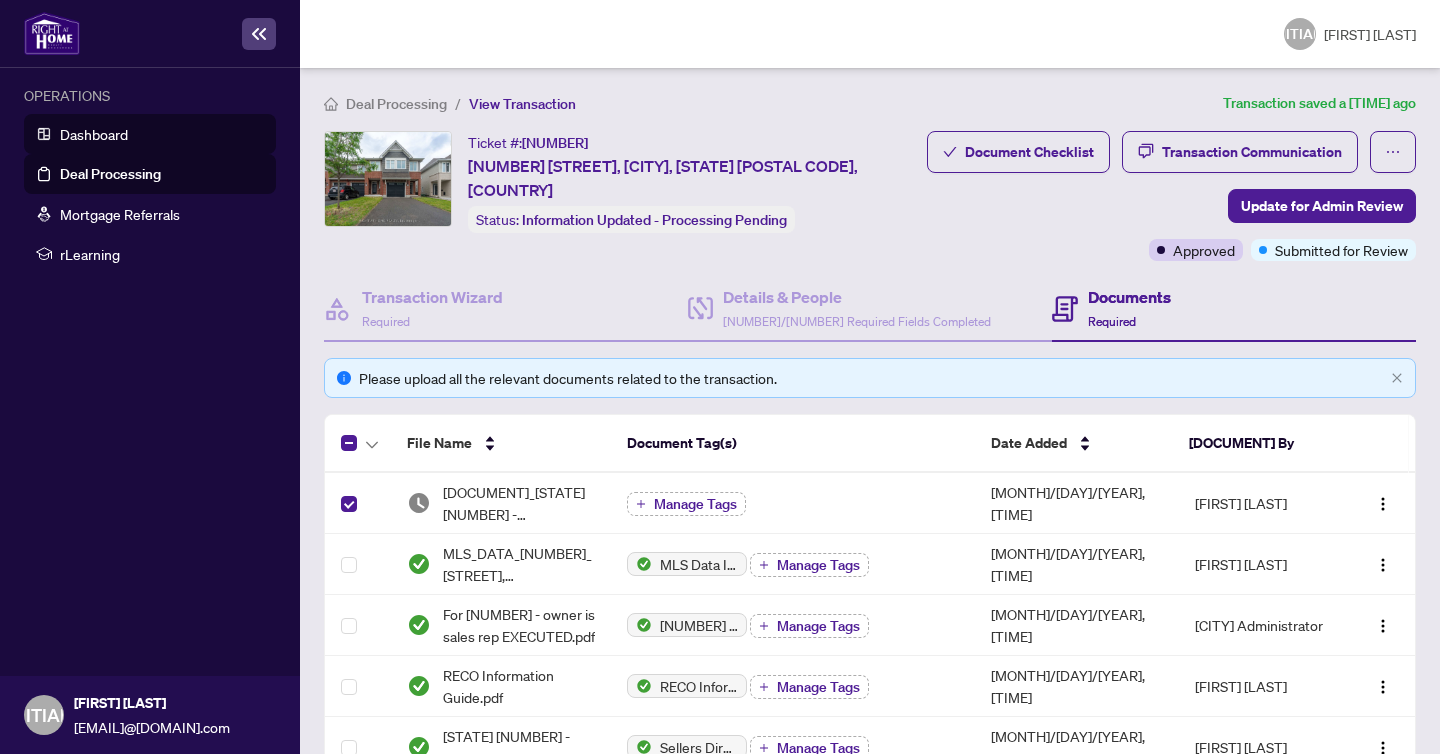 click on "Dashboard" at bounding box center (94, 134) 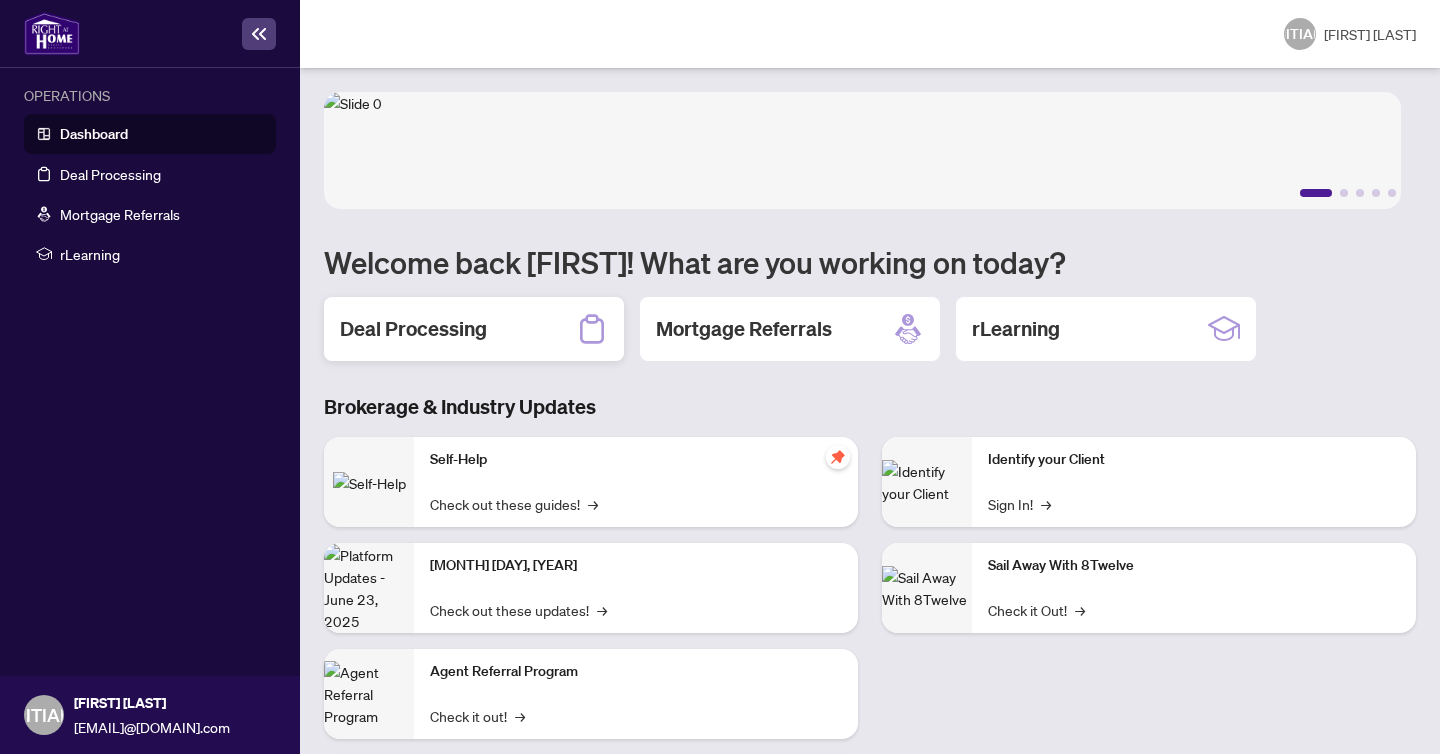 click on "Deal Processing" at bounding box center (413, 329) 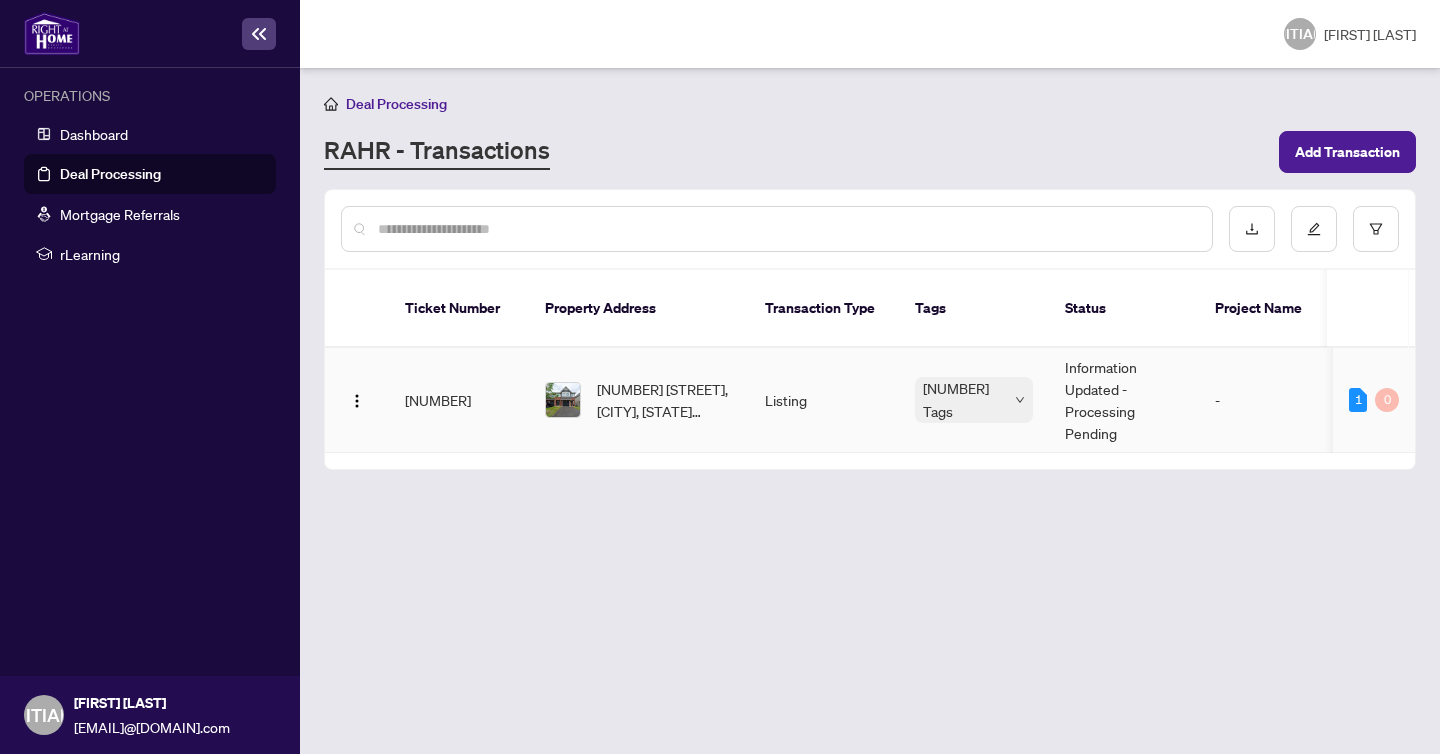 click on "[NUMBER] [STREET], [CITY], [STATE] [POSTAL CODE], [COUNTRY]" at bounding box center [639, 400] 